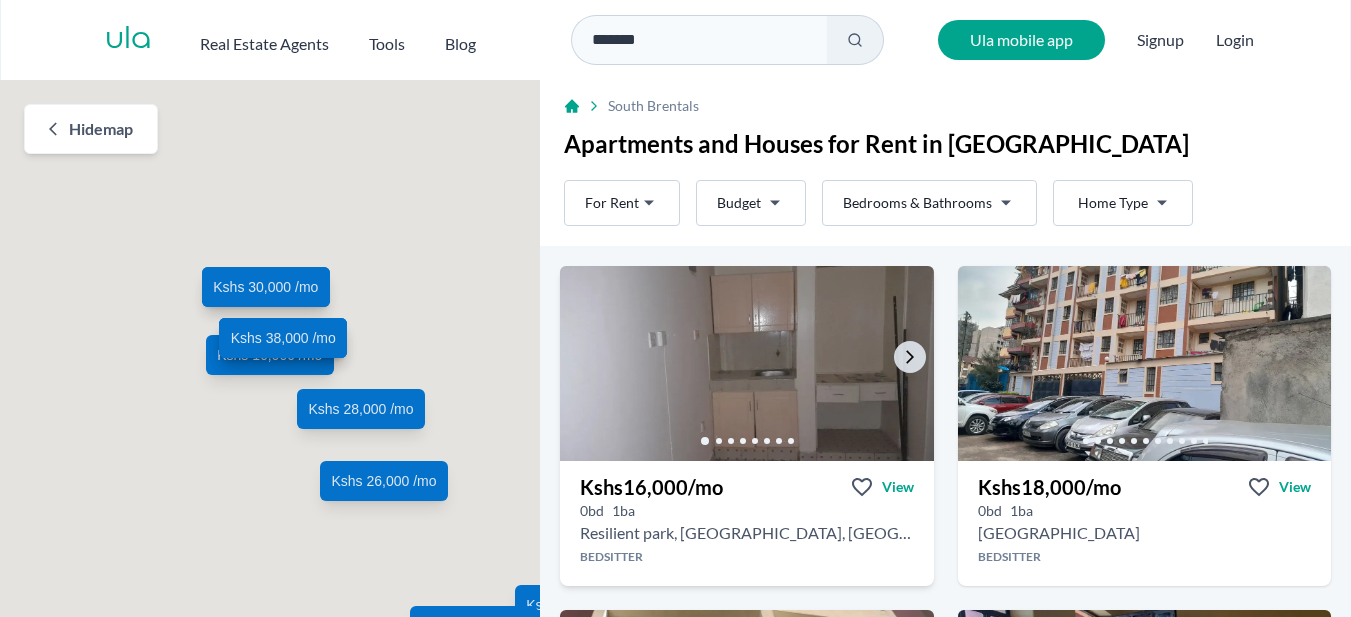 scroll, scrollTop: 0, scrollLeft: 0, axis: both 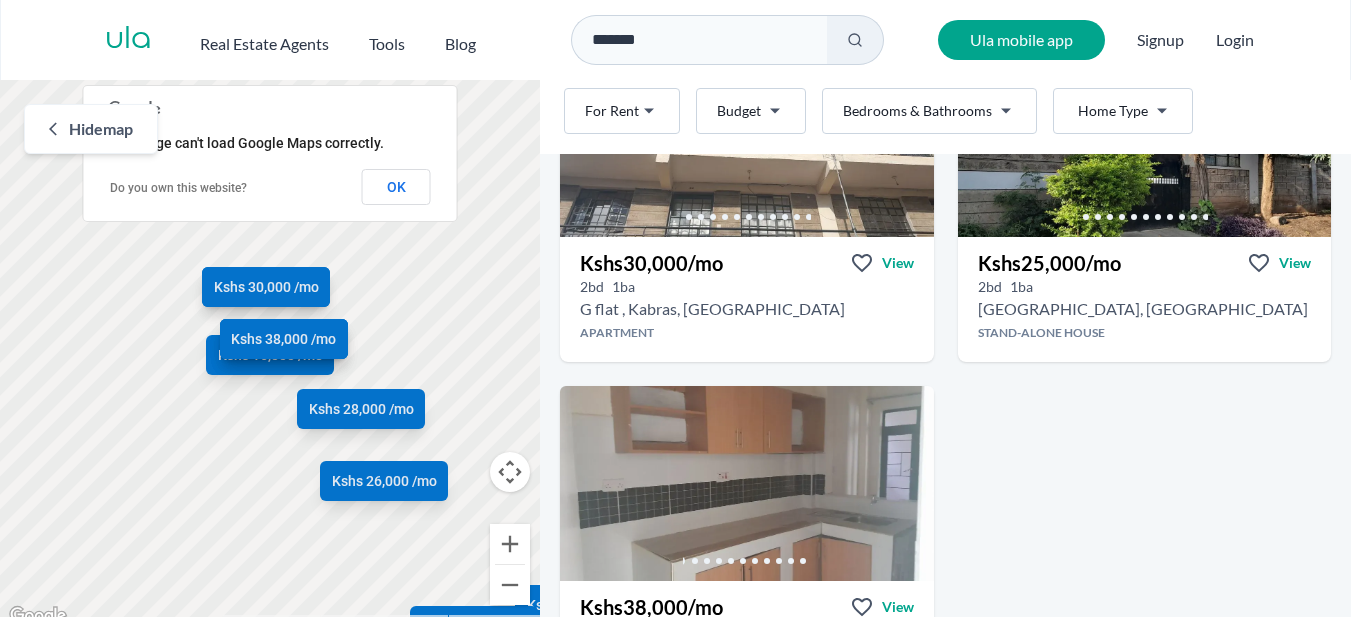 click on "Are you a real estate agent?   Reach more buyers and renters. Sign up Ula Homes App: Easy home search Explore more homes in the app Install ula Real Estate Agents Tools Blog ******* Ula mobile app Signup Login Map Rent For Rent Budget Bedrooms & Bathrooms   Type   Home Type Rent For Rent Budget   Type   Home Type Filter Hide  map   ← Move left → Move right ↑ Move up ↓ Move down + Zoom in - Zoom out Home Jump left by 75% End Jump right by 75% Page Up Jump up by 75% Page Down Jump down by 75% To navigate, press the arrow keys. Kshs   16,000 /mo Kshs   18,000 /mo Kshs   30,000 /mo Kshs   26,000 /mo Kshs   25,000 /mo Kshs   28,000 /mo Kshs   20,000 /mo Kshs   18,000 /mo Kshs   30,000 /mo Kshs   25,000 /mo Kshs   38,000 /mo Keyboard shortcuts Map Data Map Data ©2025 Map data ©2025 100 m  Click to toggle between metric and imperial units Terms Report a map error This page can't load Google Maps correctly. Do you own this website? OK South B  rentals Apartments and Houses for Rent in South B Rent For Rent" at bounding box center [675, 314] 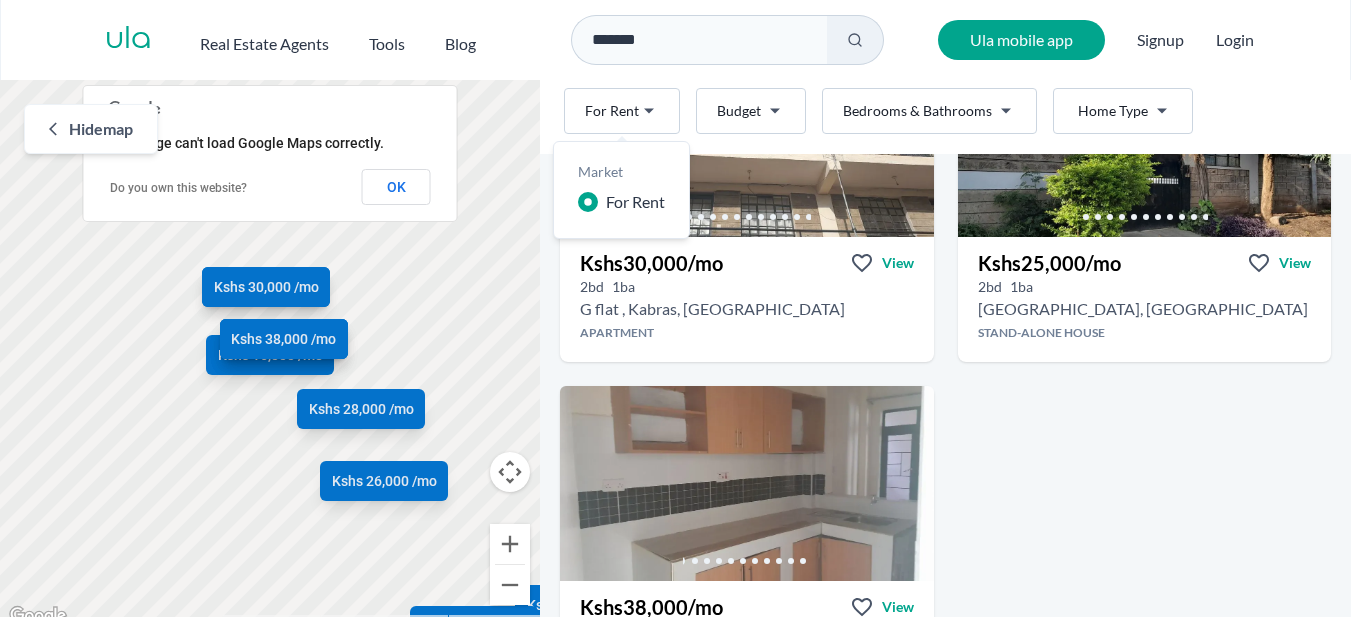click on "Are you a real estate agent?   Reach more buyers and renters. Sign up Ula Homes App: Easy home search Explore more homes in the app Install ula Real Estate Agents Tools Blog ******* Ula mobile app Signup Login Map Rent For Rent Budget Bedrooms & Bathrooms   Type   Home Type Rent For Rent Budget   Type   Home Type Filter Hide  map   ← Move left → Move right ↑ Move up ↓ Move down + Zoom in - Zoom out Home Jump left by 75% End Jump right by 75% Page Up Jump up by 75% Page Down Jump down by 75% To navigate, press the arrow keys. Kshs   16,000 /mo Kshs   18,000 /mo Kshs   30,000 /mo Kshs   26,000 /mo Kshs   25,000 /mo Kshs   28,000 /mo Kshs   20,000 /mo Kshs   18,000 /mo Kshs   30,000 /mo Kshs   25,000 /mo Kshs   38,000 /mo Keyboard shortcuts Map Data Map Data ©2025 Map data ©2025 100 m  Click to toggle between metric and imperial units Terms Report a map error This page can't load Google Maps correctly. Do you own this website? OK South B  rentals Apartments and Houses for Rent in South B Rent For Rent" at bounding box center (683, 314) 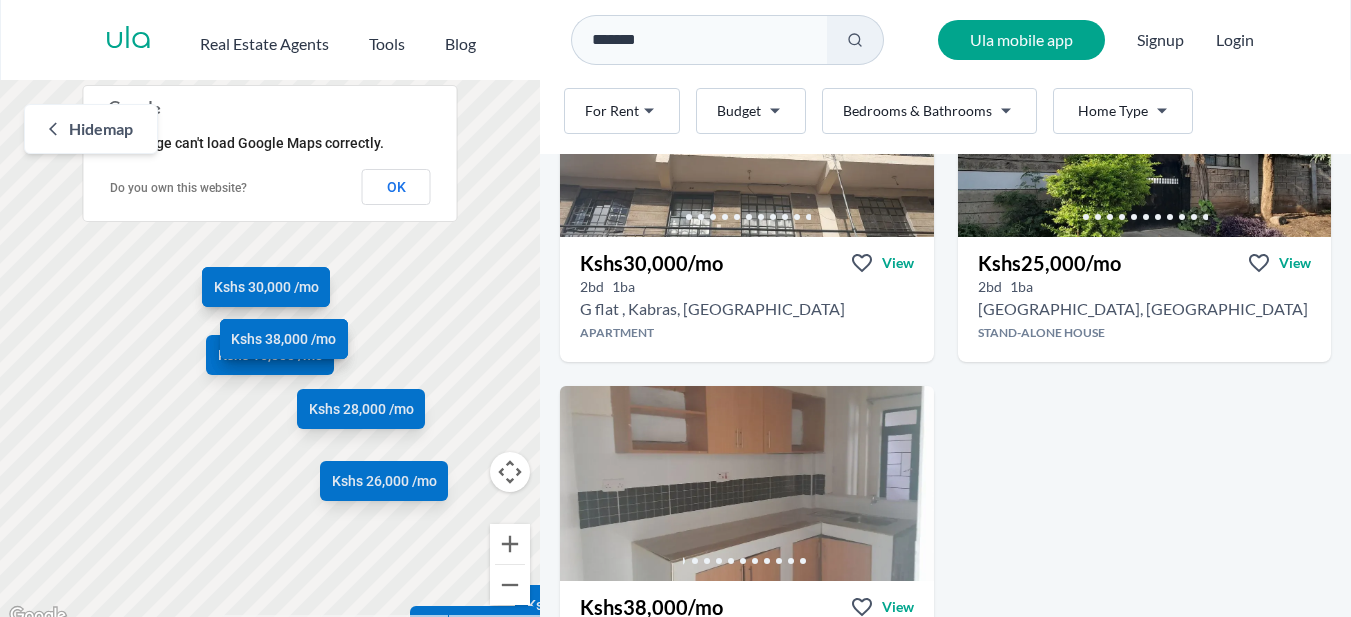 click on "Are you a real estate agent?   Reach more buyers and renters. Sign up Ula Homes App: Easy home search Explore more homes in the app Install ula Real Estate Agents Tools Blog ******* Ula mobile app Signup Login Map Rent For Rent Budget Bedrooms & Bathrooms   Type   Home Type Rent For Rent Budget   Type   Home Type Filter Hide  map   ← Move left → Move right ↑ Move up ↓ Move down + Zoom in - Zoom out Home Jump left by 75% End Jump right by 75% Page Up Jump up by 75% Page Down Jump down by 75% To navigate, press the arrow keys. Kshs   16,000 /mo Kshs   18,000 /mo Kshs   30,000 /mo Kshs   26,000 /mo Kshs   25,000 /mo Kshs   28,000 /mo Kshs   20,000 /mo Kshs   18,000 /mo Kshs   30,000 /mo Kshs   25,000 /mo Kshs   38,000 /mo Keyboard shortcuts Map Data Map Data ©2025 Map data ©2025 100 m  Click to toggle between metric and imperial units Terms Report a map error This page can't load Google Maps correctly. Do you own this website? OK South B  rentals Apartments and Houses for Rent in South B Rent For Rent" at bounding box center (675, 314) 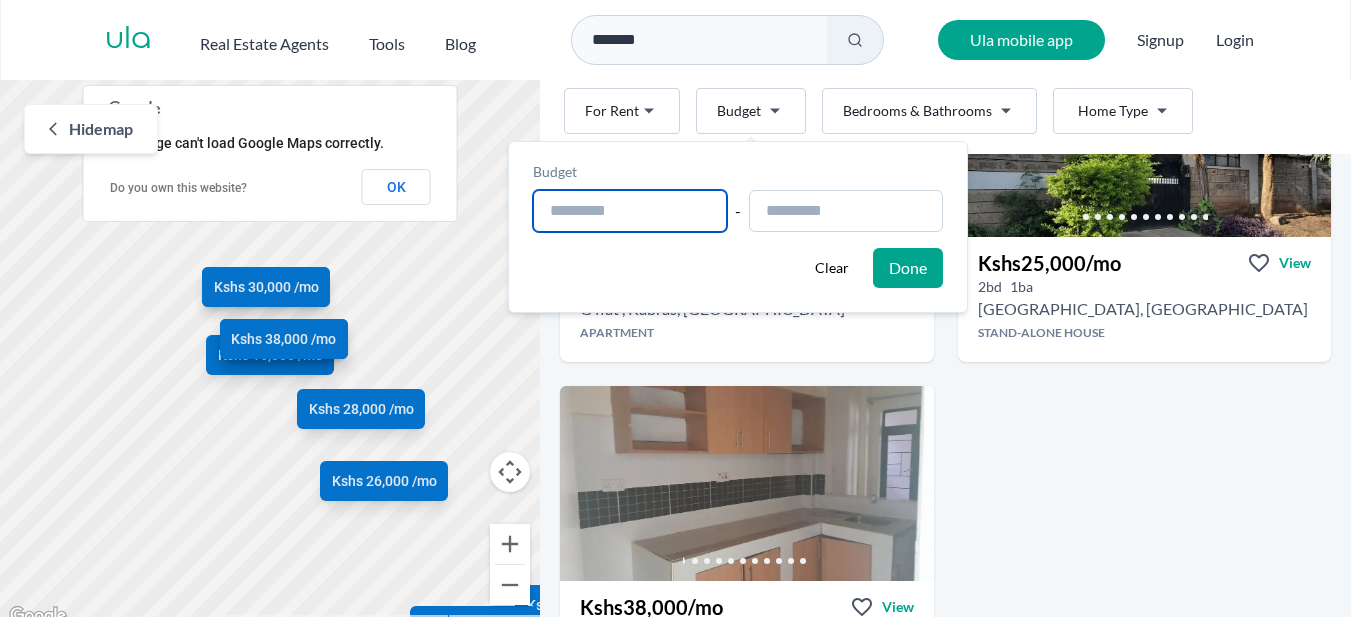 click at bounding box center (630, 211) 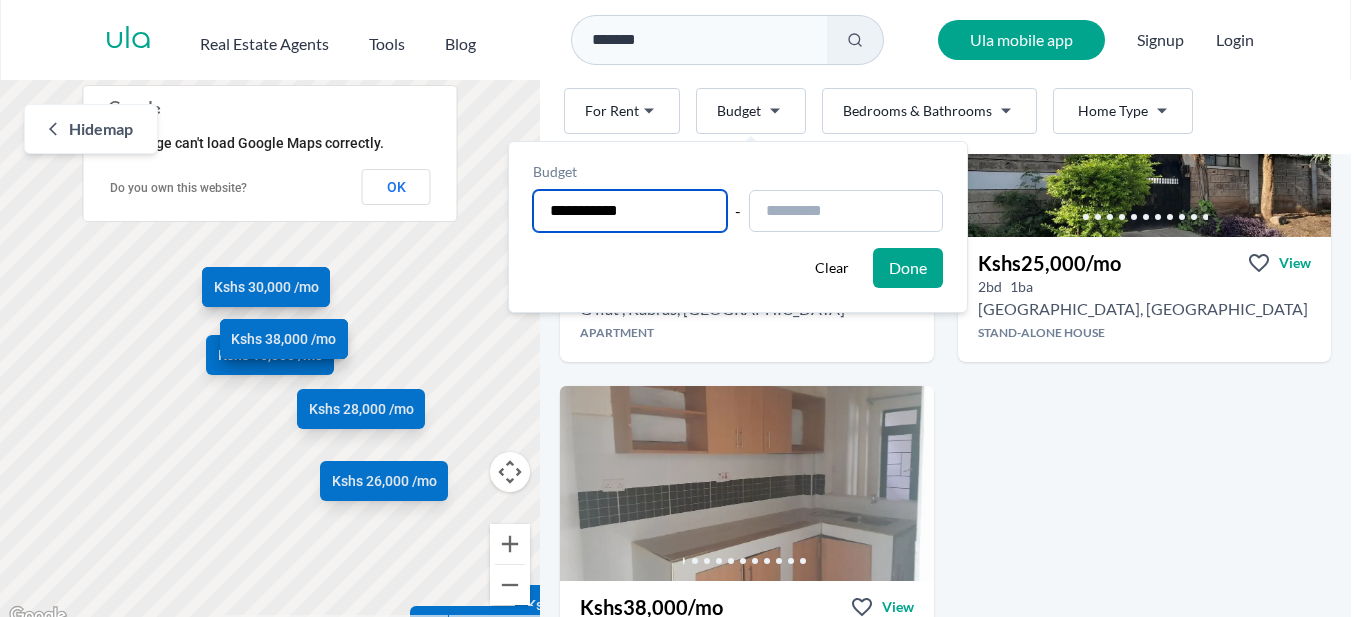 type on "**********" 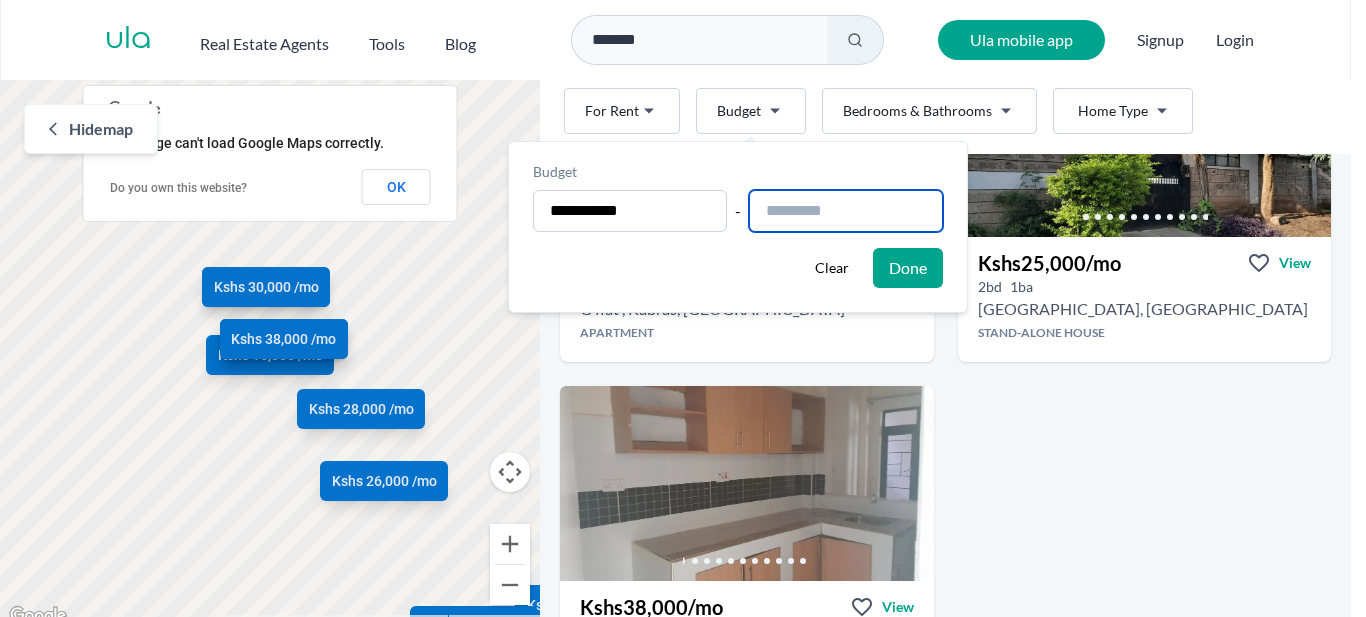 click at bounding box center [846, 211] 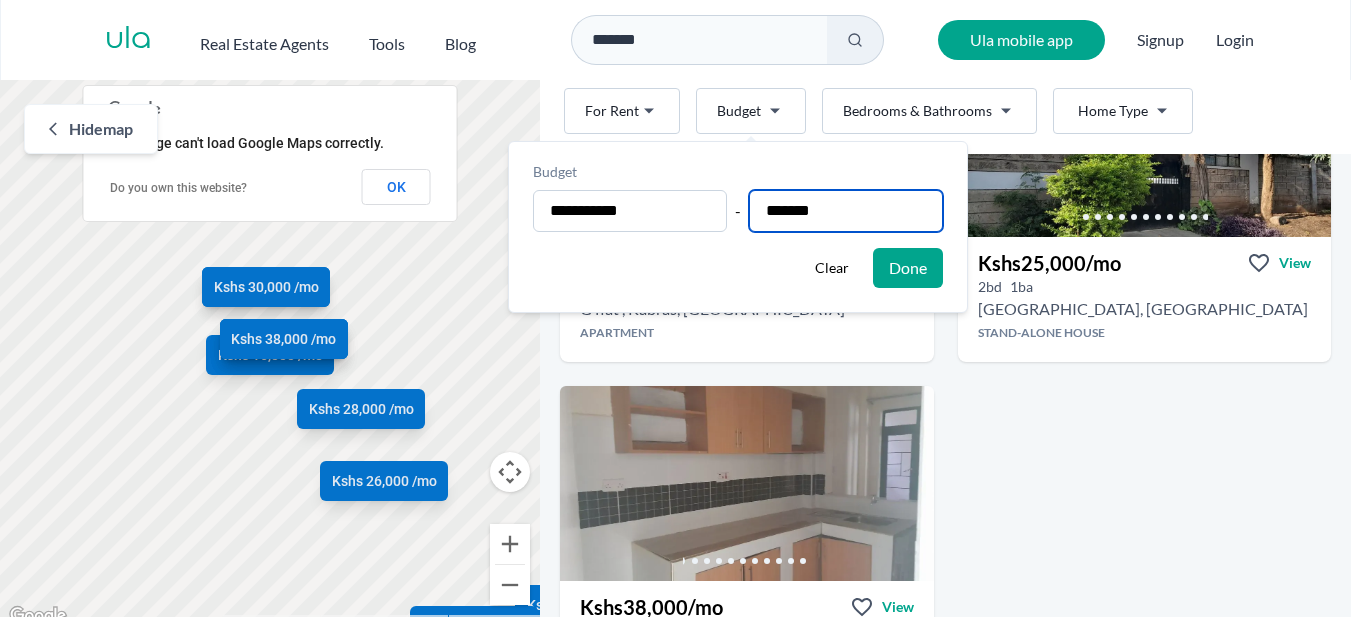 type on "******" 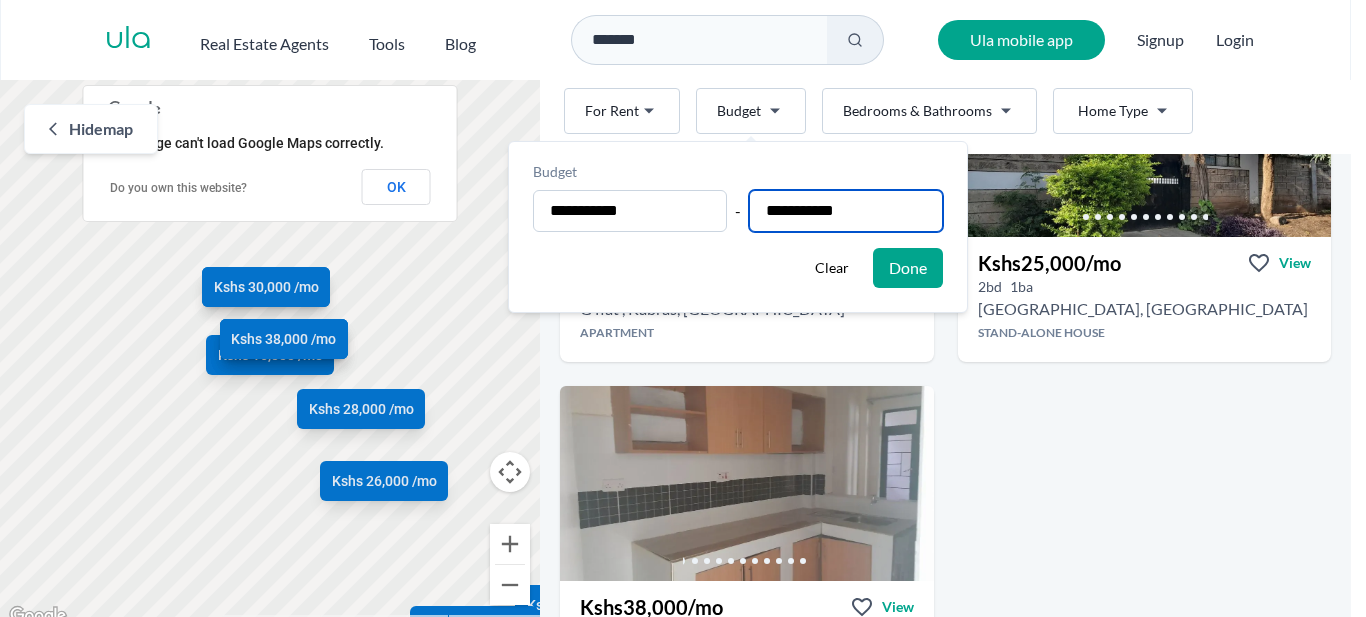 type on "**********" 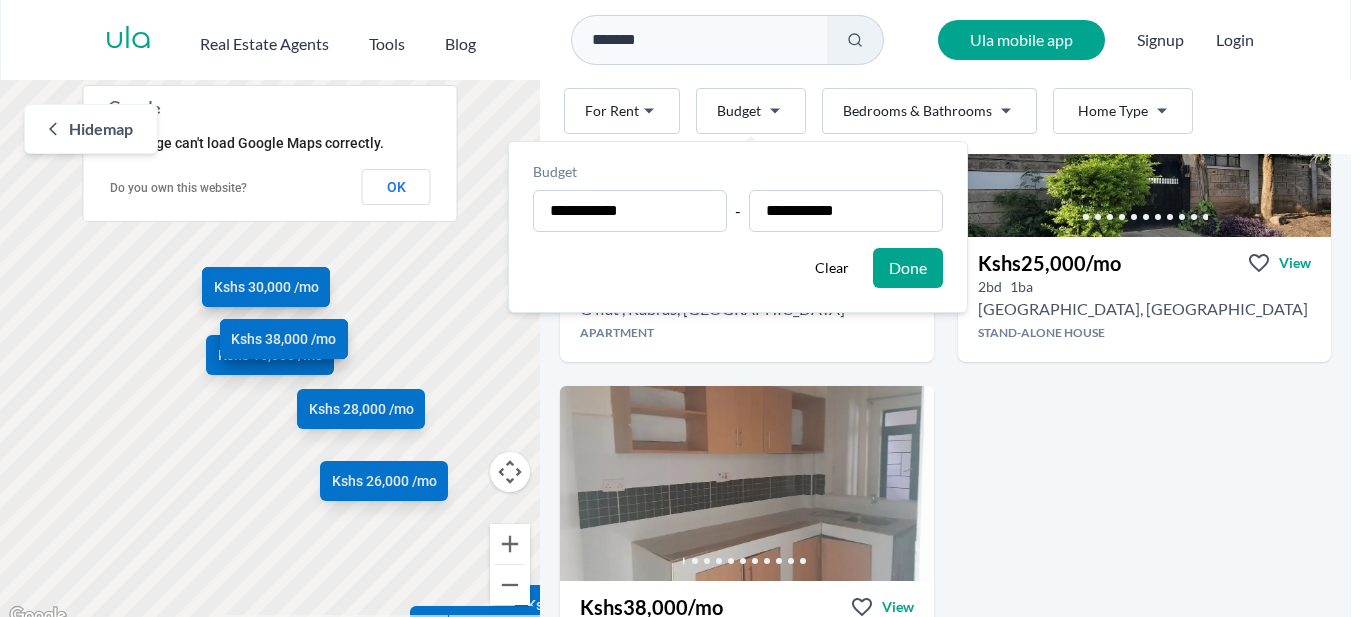 click on "Done" at bounding box center [908, 268] 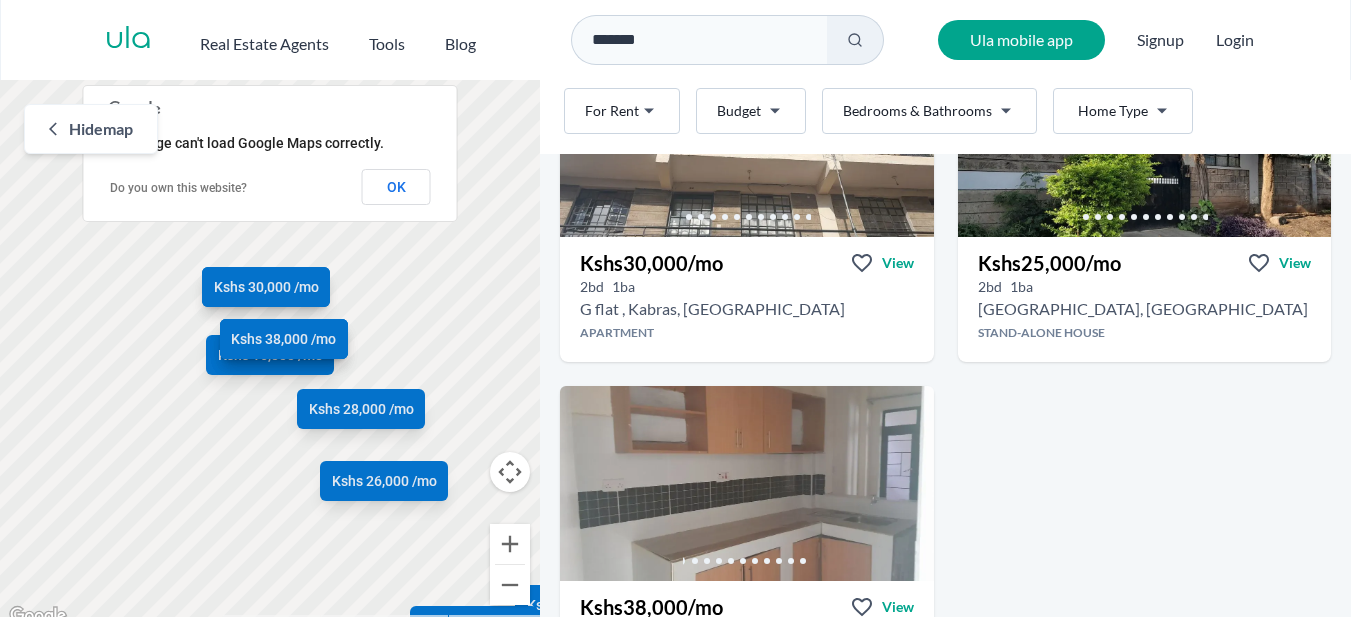 click on "Are you a real estate agent?   Reach more buyers and renters. Sign up Ula Homes App: Easy home search Explore more homes in the app Install ula Real Estate Agents Tools Blog ******* Ula mobile app Signup Login Map Rent For Rent Budget Bedrooms & Bathrooms   Type   Home Type Rent For Rent Budget   Type   Home Type Filter Hide  map   ← Move left → Move right ↑ Move up ↓ Move down + Zoom in - Zoom out Home Jump left by 75% End Jump right by 75% Page Up Jump up by 75% Page Down Jump down by 75% To navigate, press the arrow keys. Kshs   16,000 /mo Kshs   18,000 /mo Kshs   30,000 /mo Kshs   26,000 /mo Kshs   25,000 /mo Kshs   28,000 /mo Kshs   20,000 /mo Kshs   18,000 /mo Kshs   30,000 /mo Kshs   25,000 /mo Kshs   38,000 /mo Keyboard shortcuts Map Data Map Data ©2025 Map data ©2025 100 m  Click to toggle between metric and imperial units Terms Report a map error This page can't load Google Maps correctly. Do you own this website? OK South B  rentals Apartments and Houses for Rent in South B Rent For Rent" at bounding box center (675, 314) 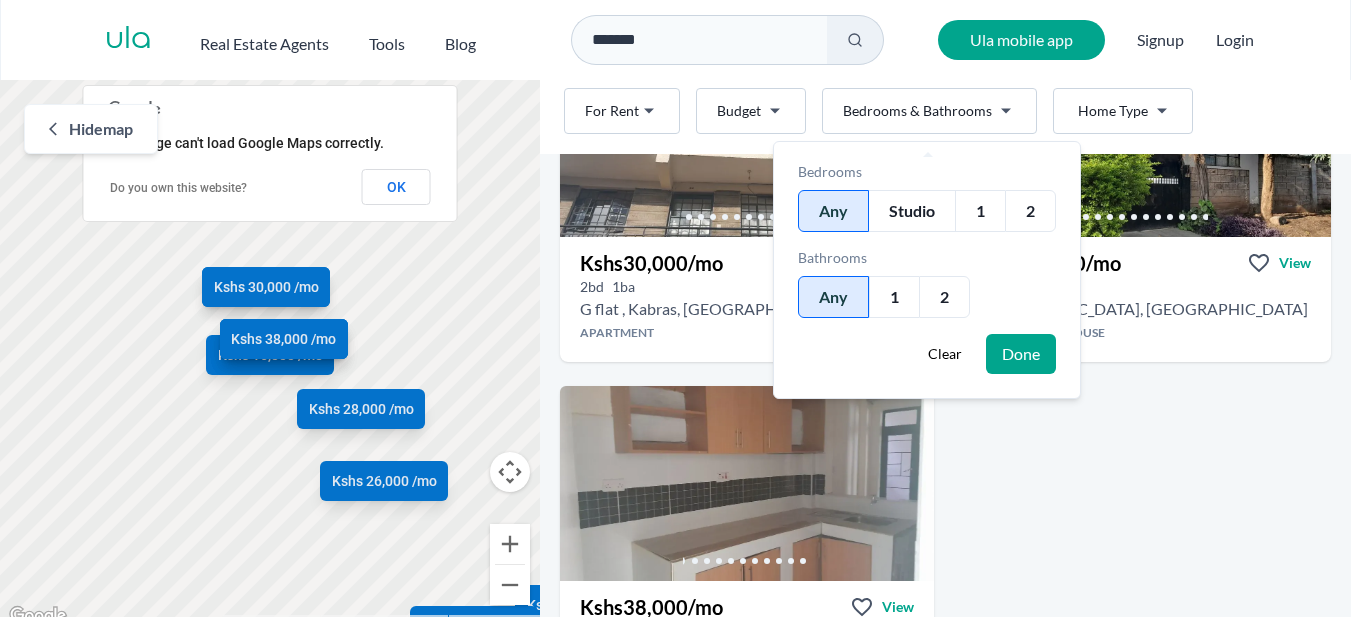 click on "Studio" at bounding box center (912, 211) 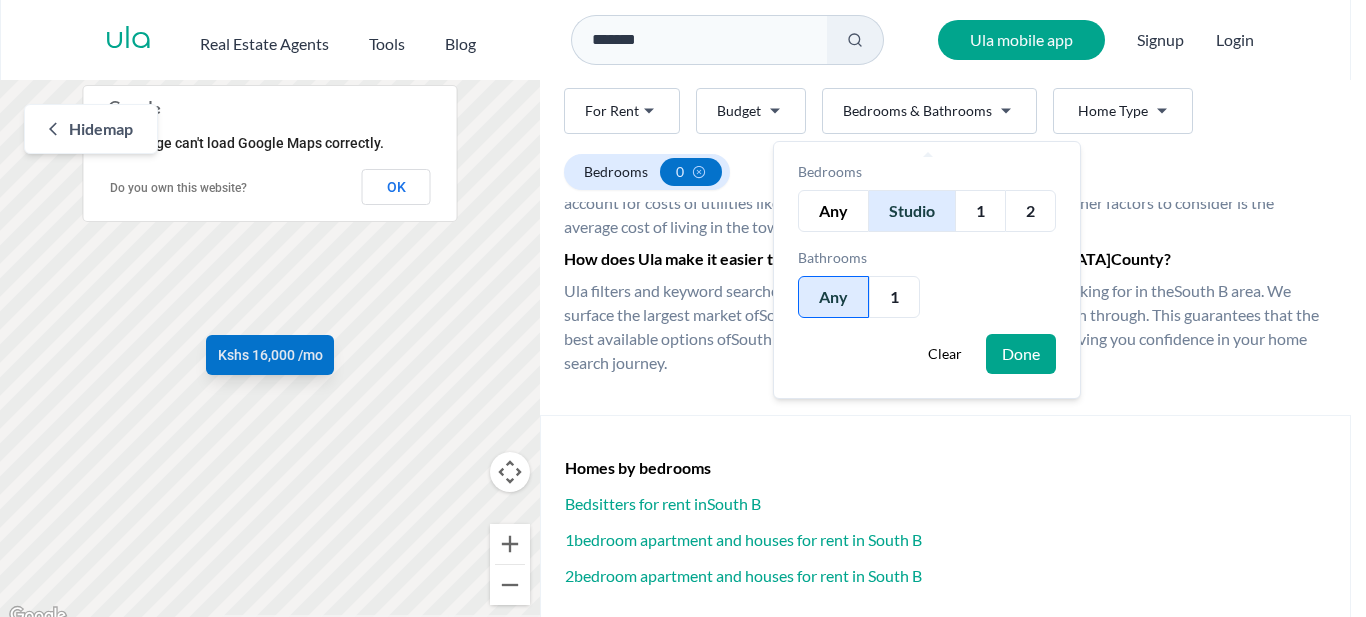 scroll, scrollTop: 891, scrollLeft: 0, axis: vertical 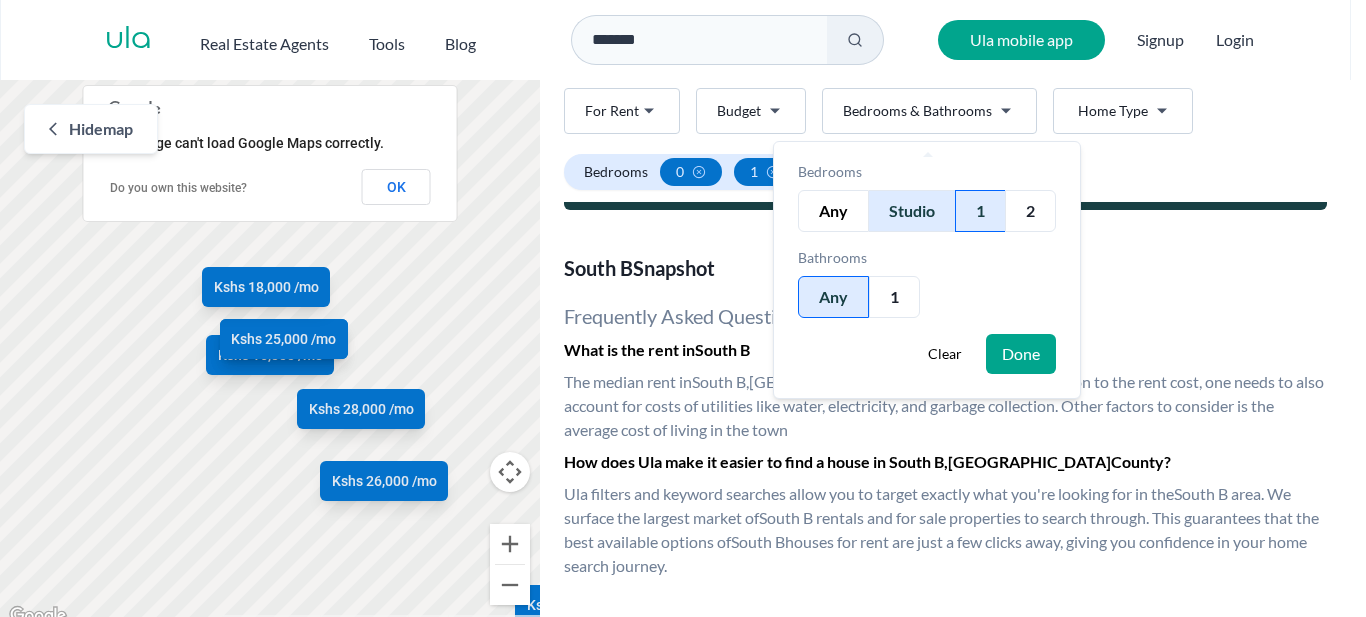 click on "Done" at bounding box center (1021, 354) 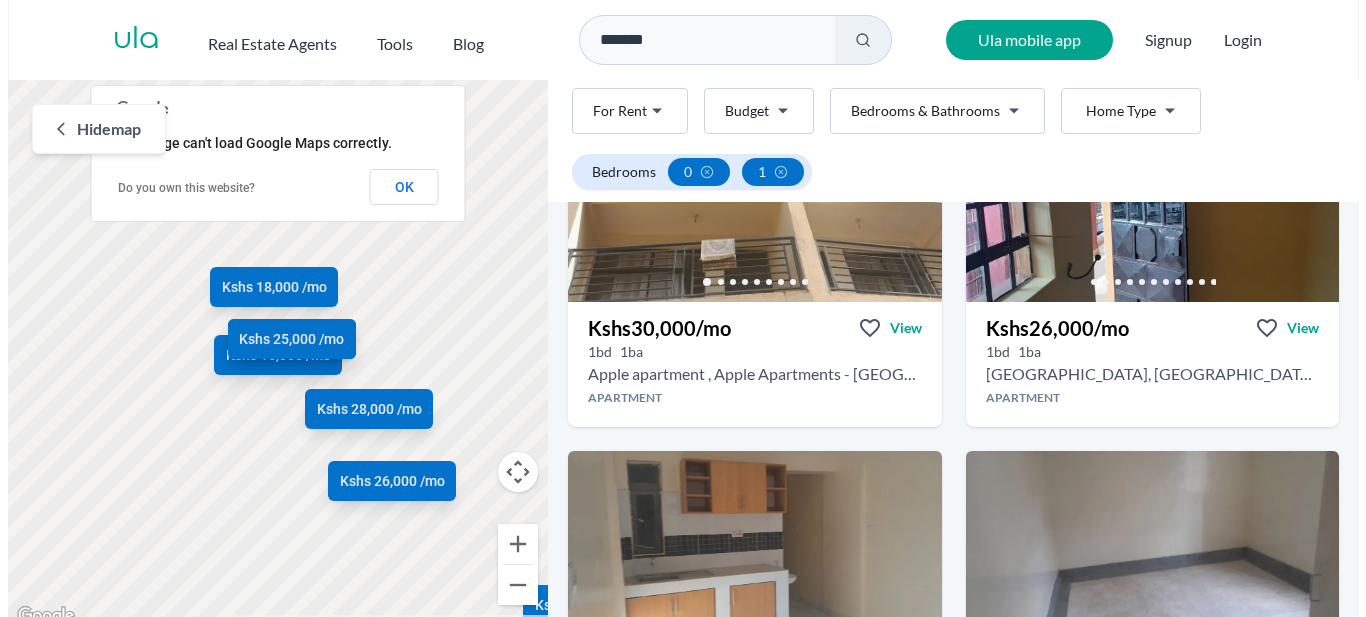 scroll, scrollTop: 351, scrollLeft: 0, axis: vertical 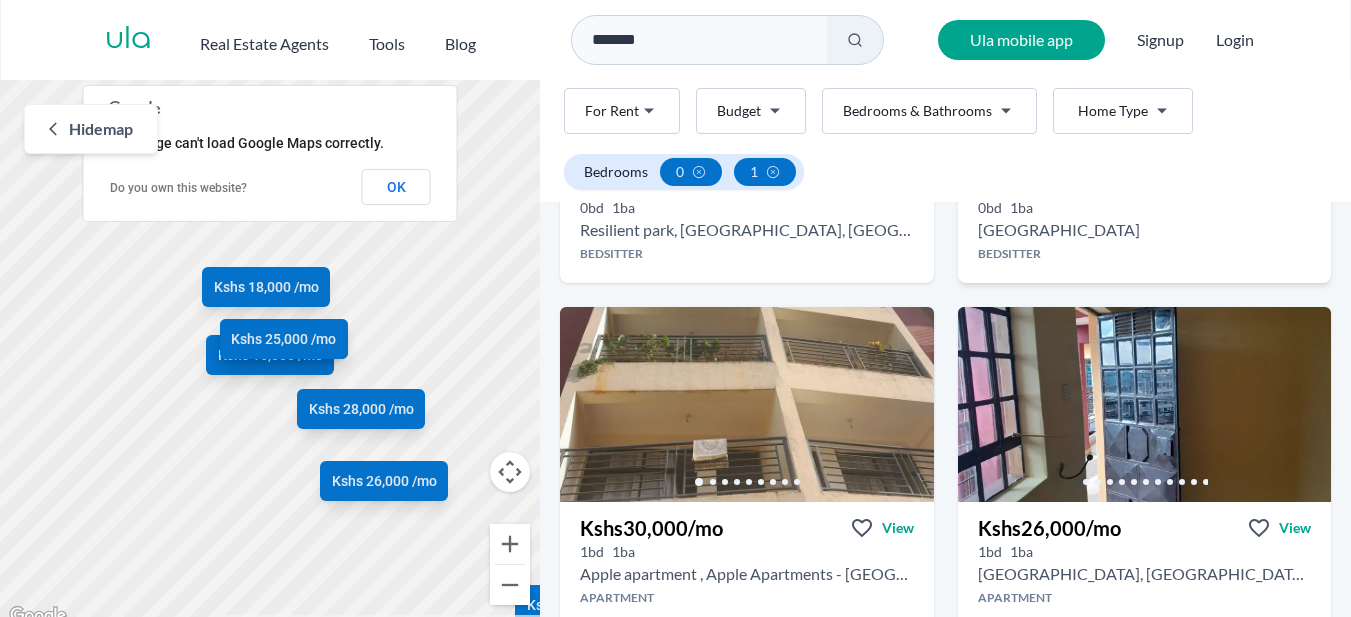click on "[GEOGRAPHIC_DATA]" at bounding box center (1059, 230) 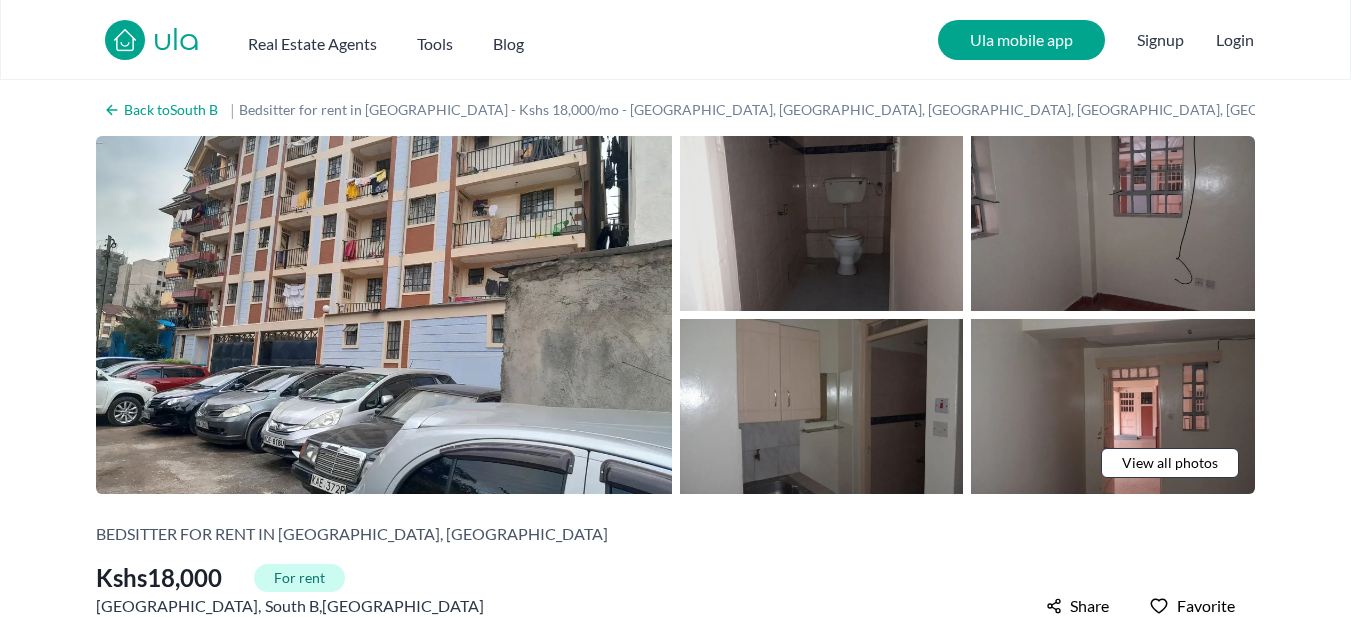 click at bounding box center [822, 223] 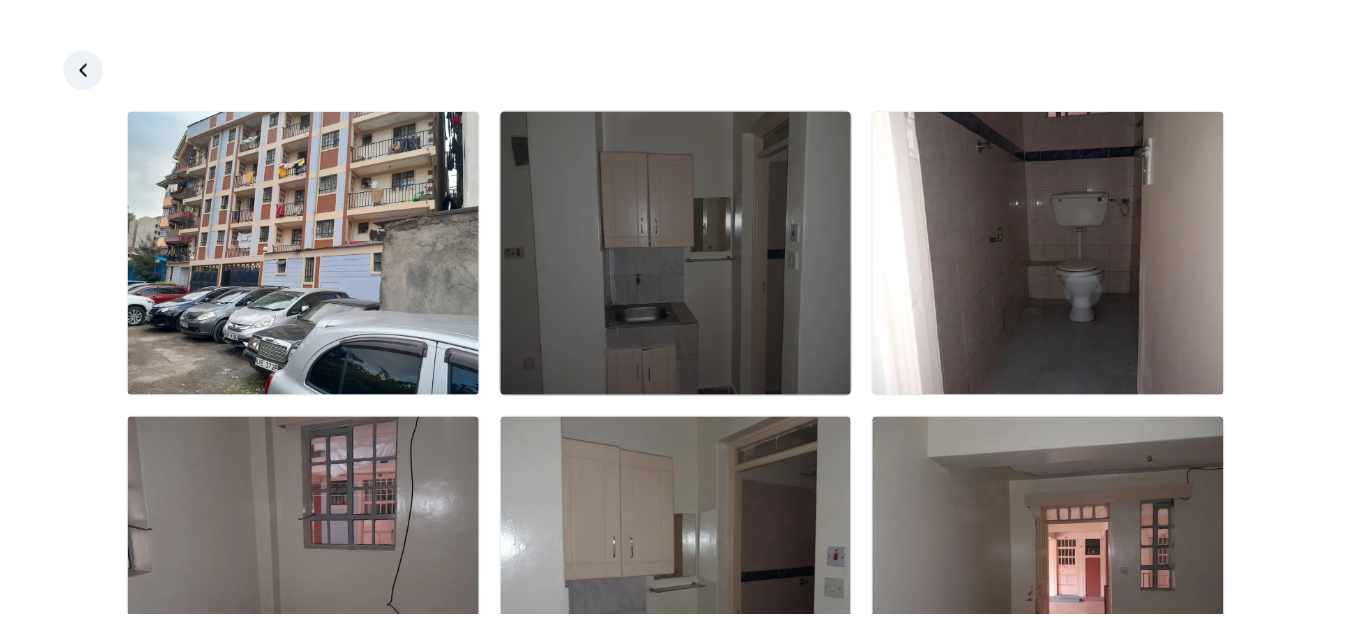 scroll, scrollTop: 0, scrollLeft: 0, axis: both 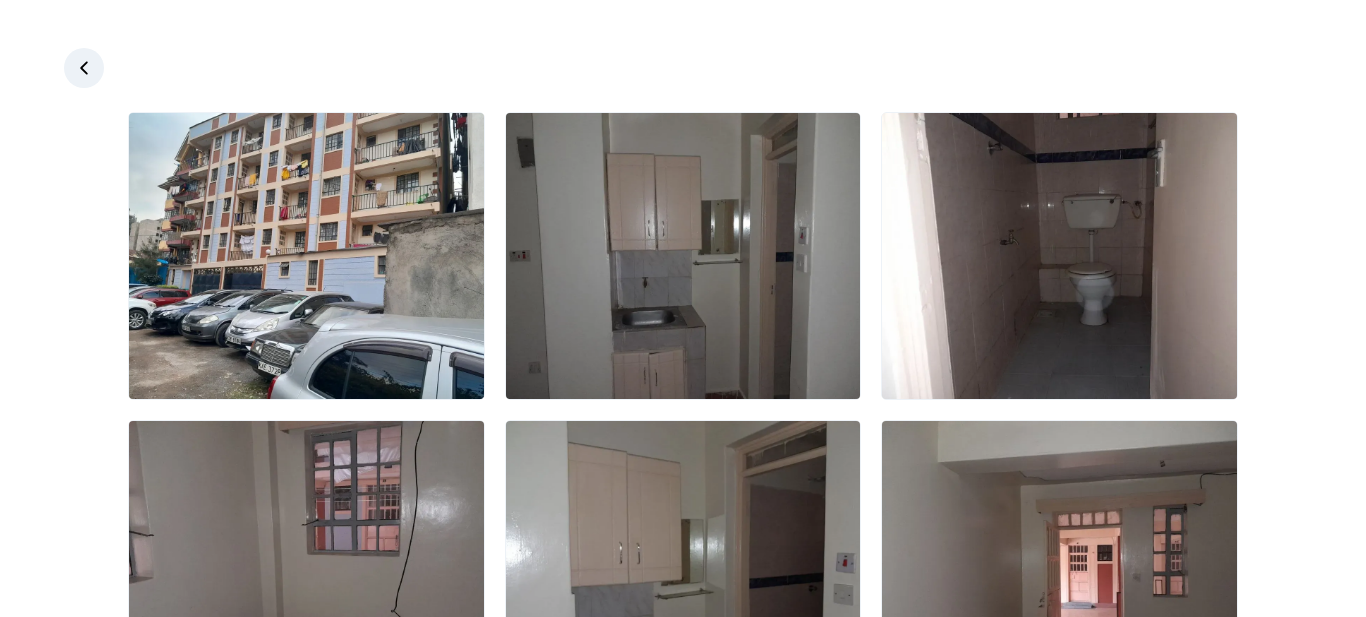 click 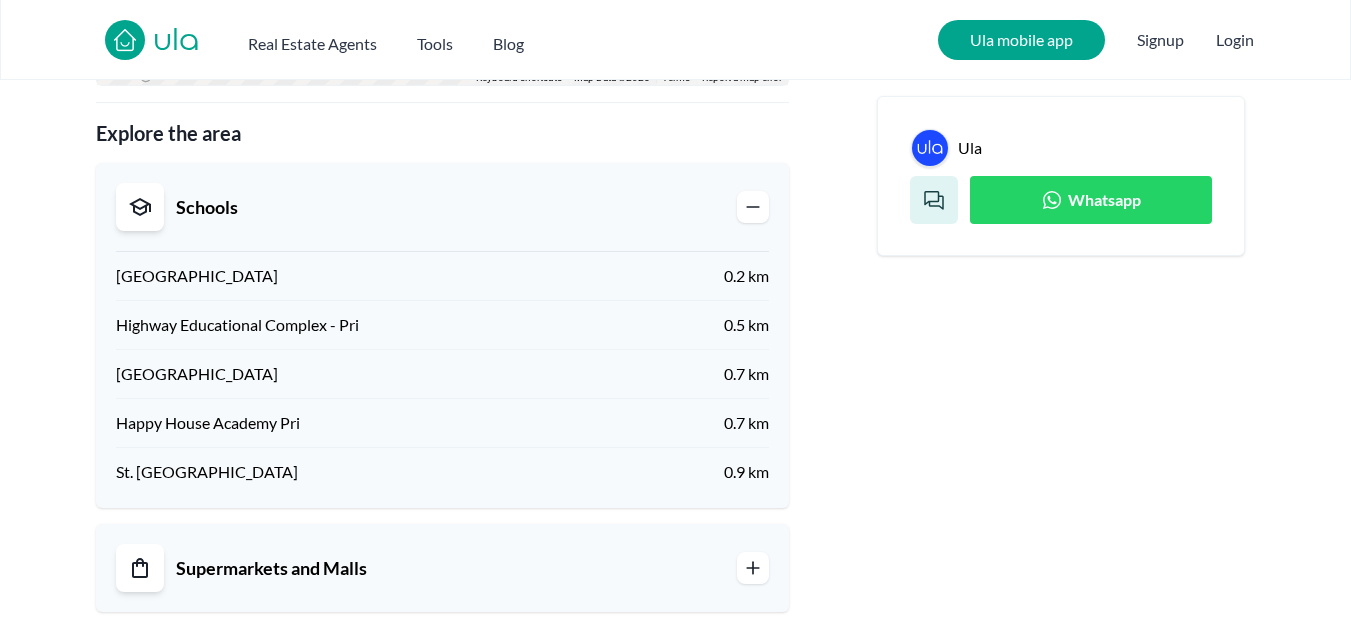 scroll, scrollTop: 1600, scrollLeft: 0, axis: vertical 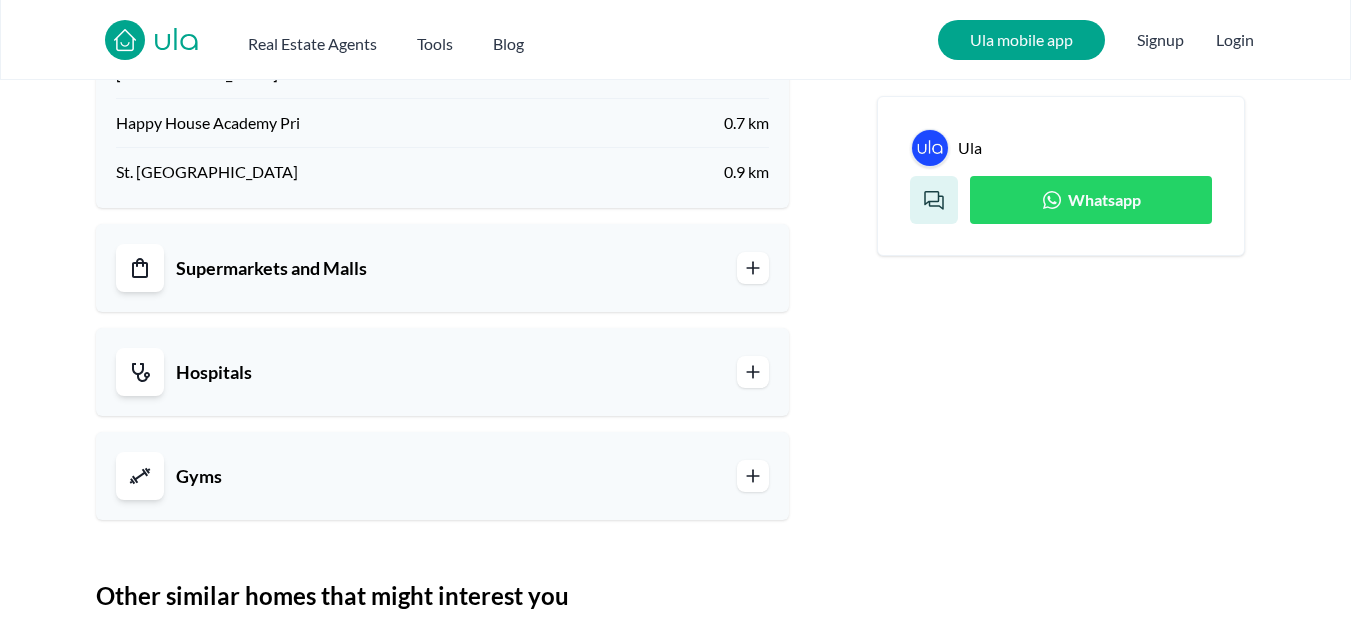 click on "Supermarkets and Malls" at bounding box center (271, 268) 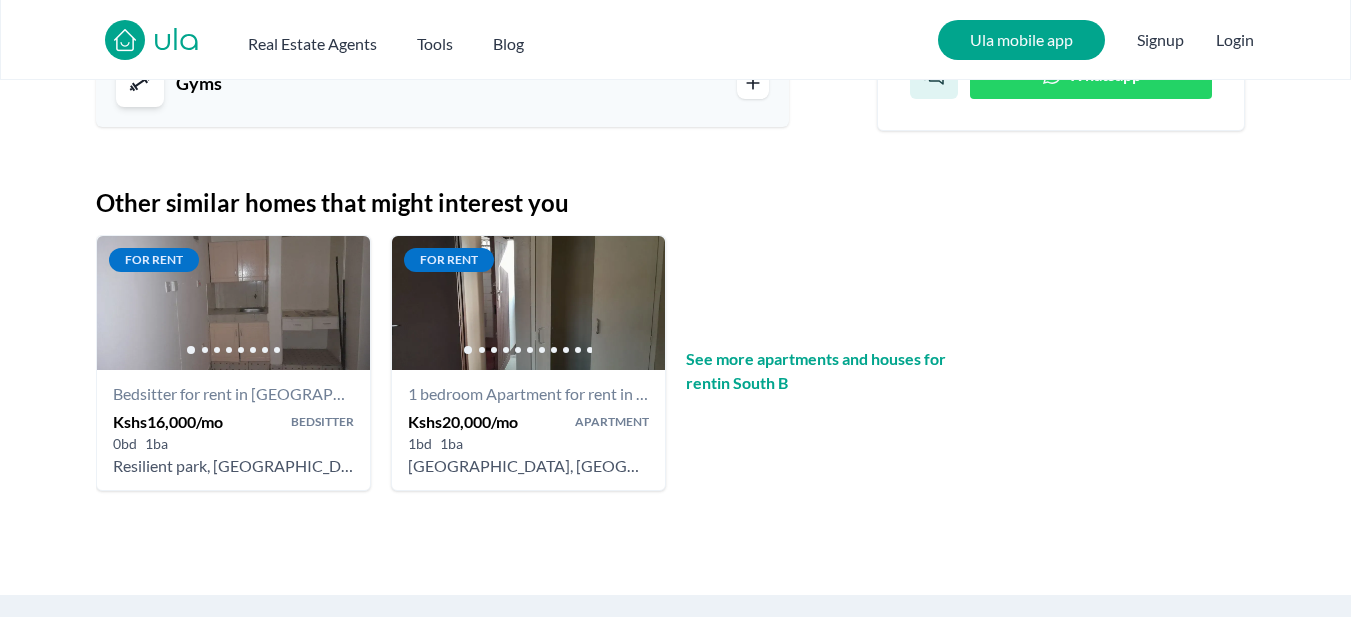 scroll, scrollTop: 2300, scrollLeft: 0, axis: vertical 